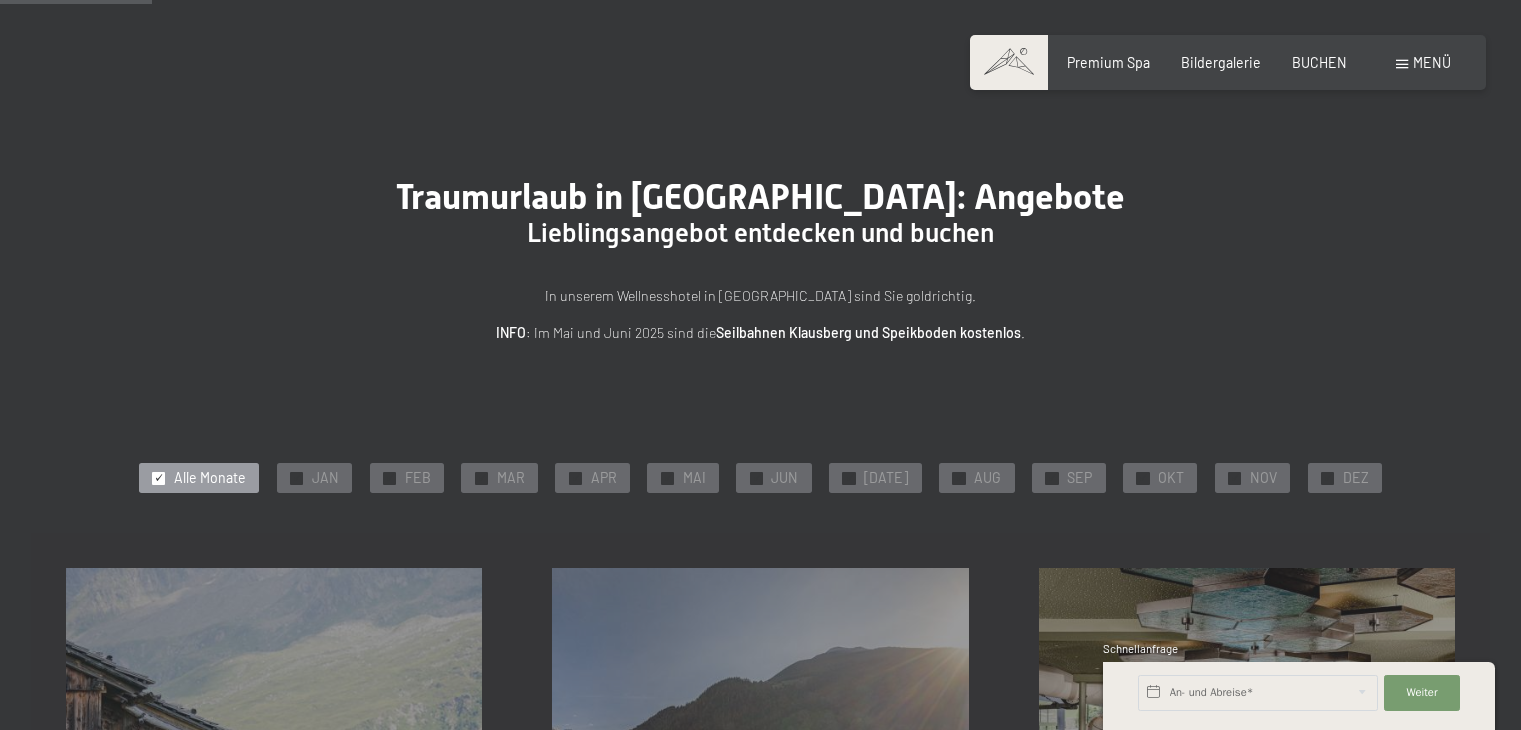 scroll, scrollTop: 350, scrollLeft: 0, axis: vertical 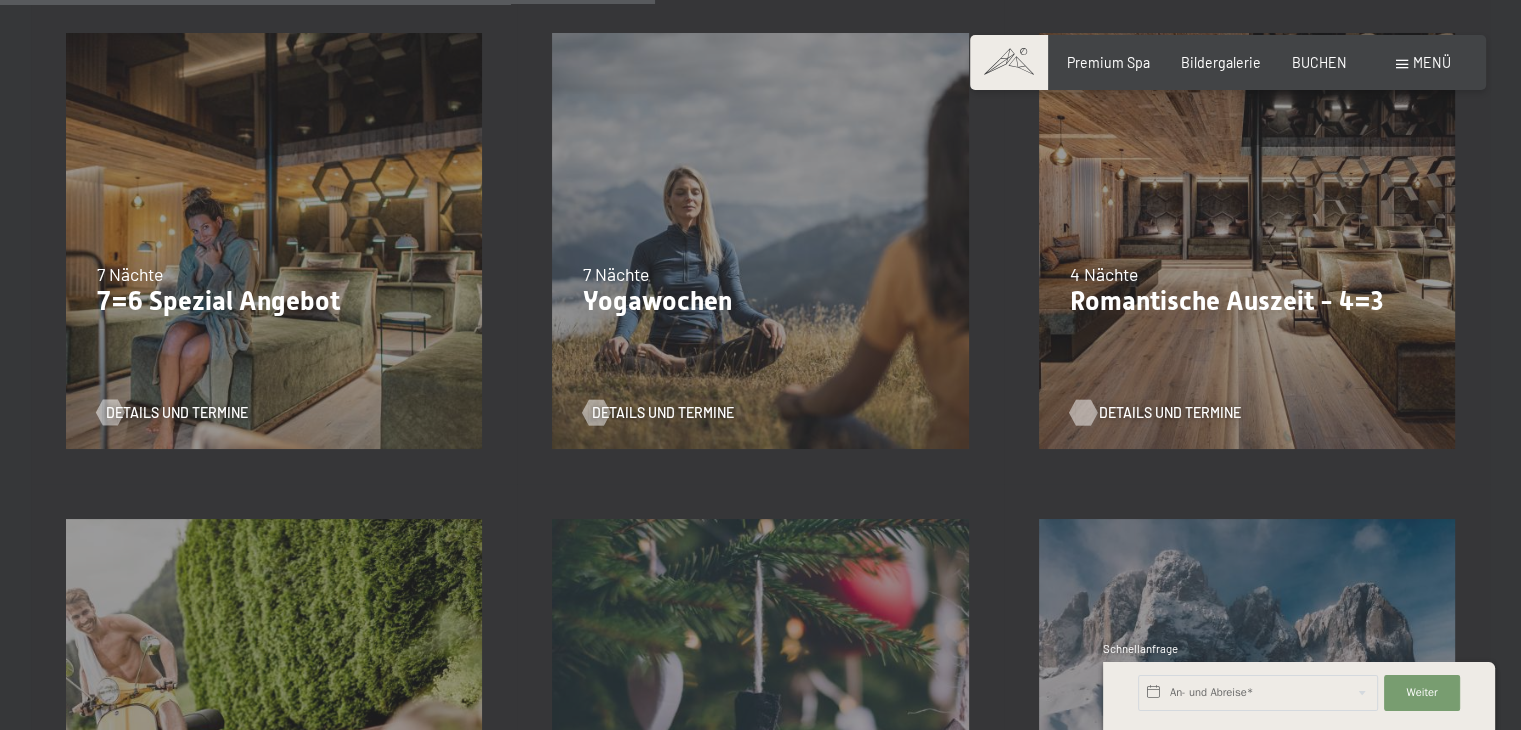 click on "Details und Termine" at bounding box center (1170, 413) 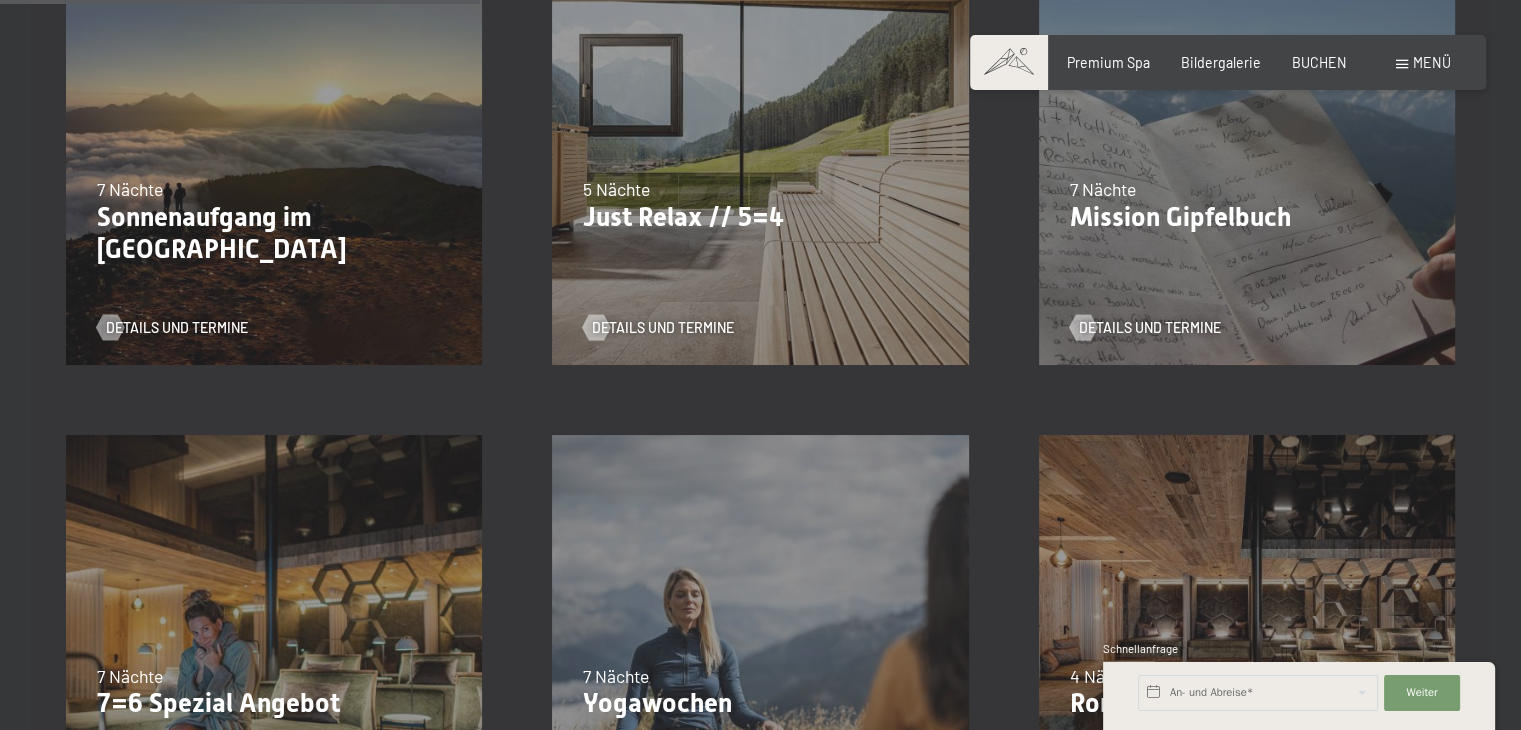 scroll, scrollTop: 1087, scrollLeft: 0, axis: vertical 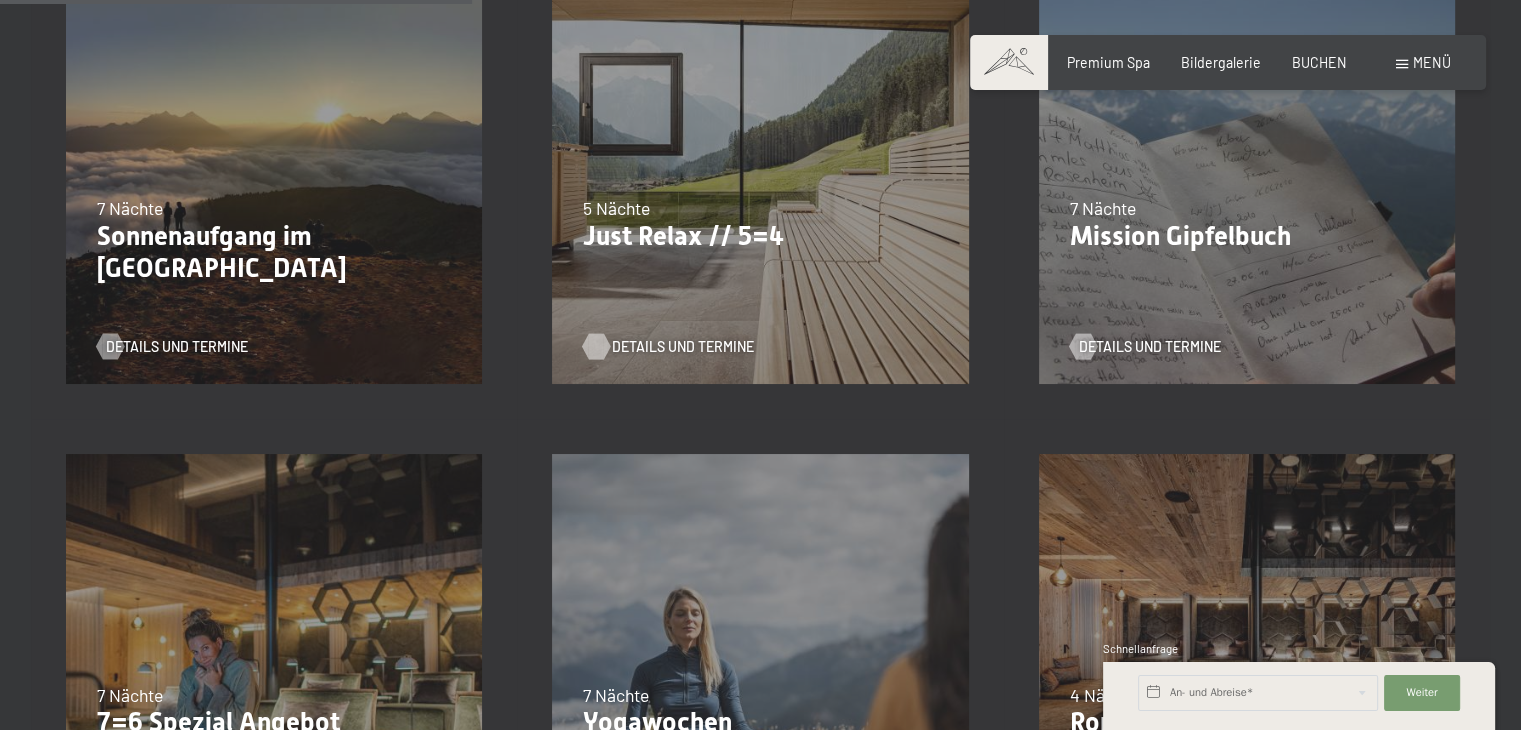 click on "Details und Termine" at bounding box center [683, 347] 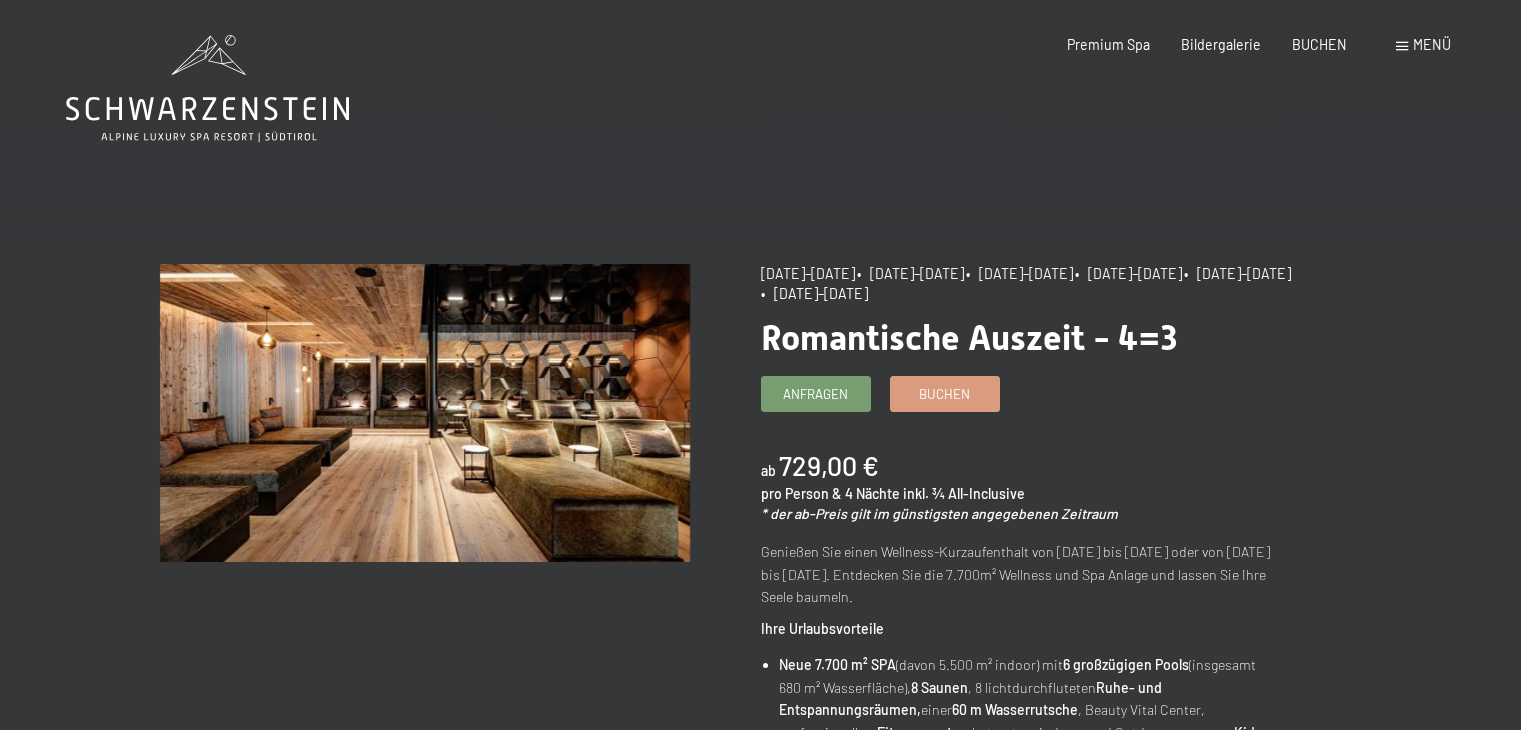 scroll, scrollTop: 0, scrollLeft: 0, axis: both 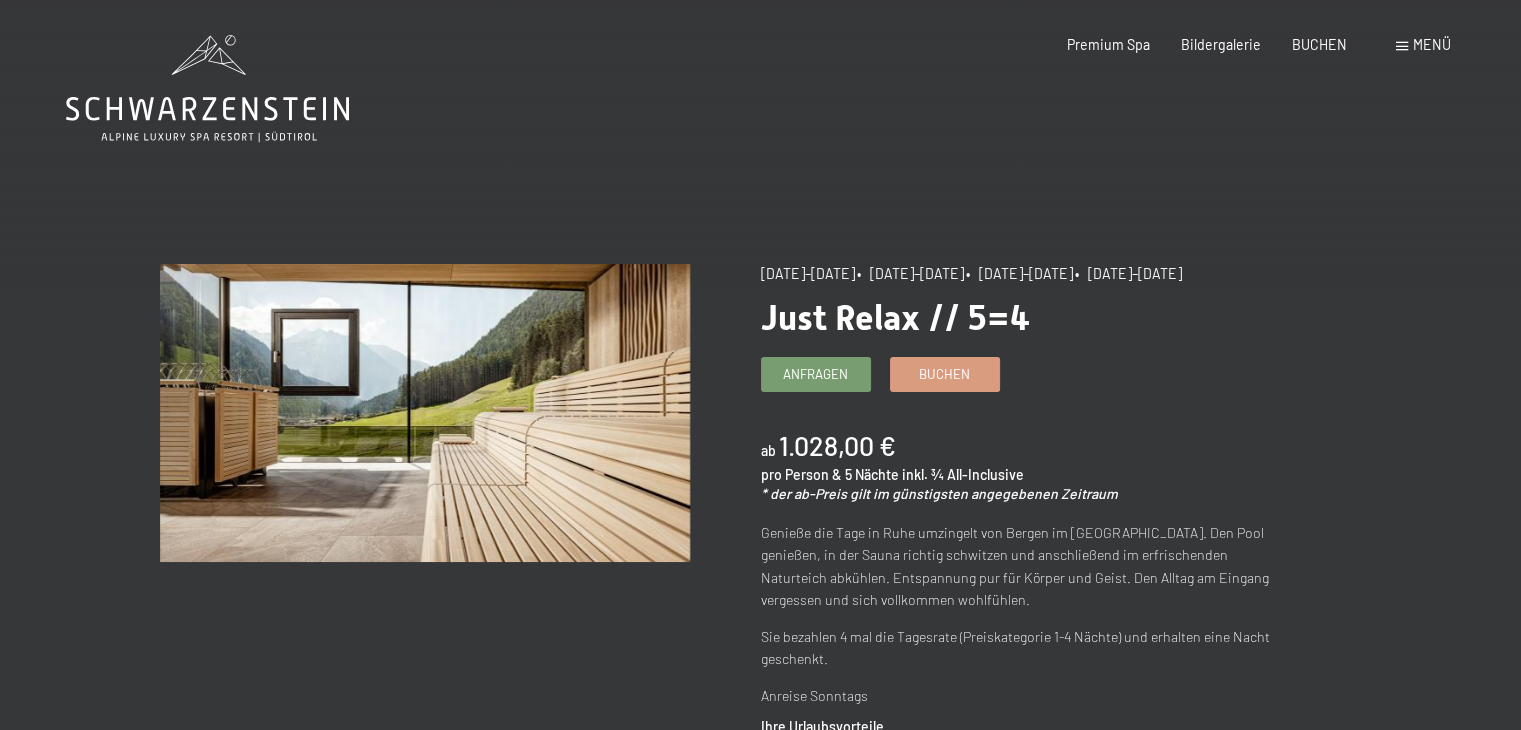 click on "07.09.–03.10.2025      •   21.12.–26.12.2025      •   11.01.–23.01.2026      •   08.03.–27.03.2026          Just Relax // 5=4             Anfragen           Buchen             ab    1.028,00 €        pro Person &   5 Nächte   inkl. ¾ All-Inclusive       * der ab-Preis gilt im günstigsten angegebenen Zeitraum         Genieße die Tage in Ruhe umzingelt von Bergen im Ahrntal. Den Pool genießen, in der Sauna richtig schwitzen und anschließend im erfrischenden Naturteich abkühlen. Entspannung pur für Körper und Geist. Den Alltag am Eingang vergessen und sich vollkommen wohlfühlen.   Sie bezahlen 4 mal die Tagesrate (Preiskategorie 1-4 Nächte) und erhalten eine Nacht geschenkt.   Anreise Sonntags         Ihre Urlaubsvorteile   Neue 7.700 m² SPA  (davon 5.500 m² indoor) mit  6 großzügigen Pools  (insgesamt 680 m² Wasserfläche),  8 Saunen , 8 lichtdurchfluteten  Ruhe- und Entspannungsräumen,  einer  60 m Wasserrutsche , Beauty Vital Center, professionellem ," at bounding box center (1061, 1011) 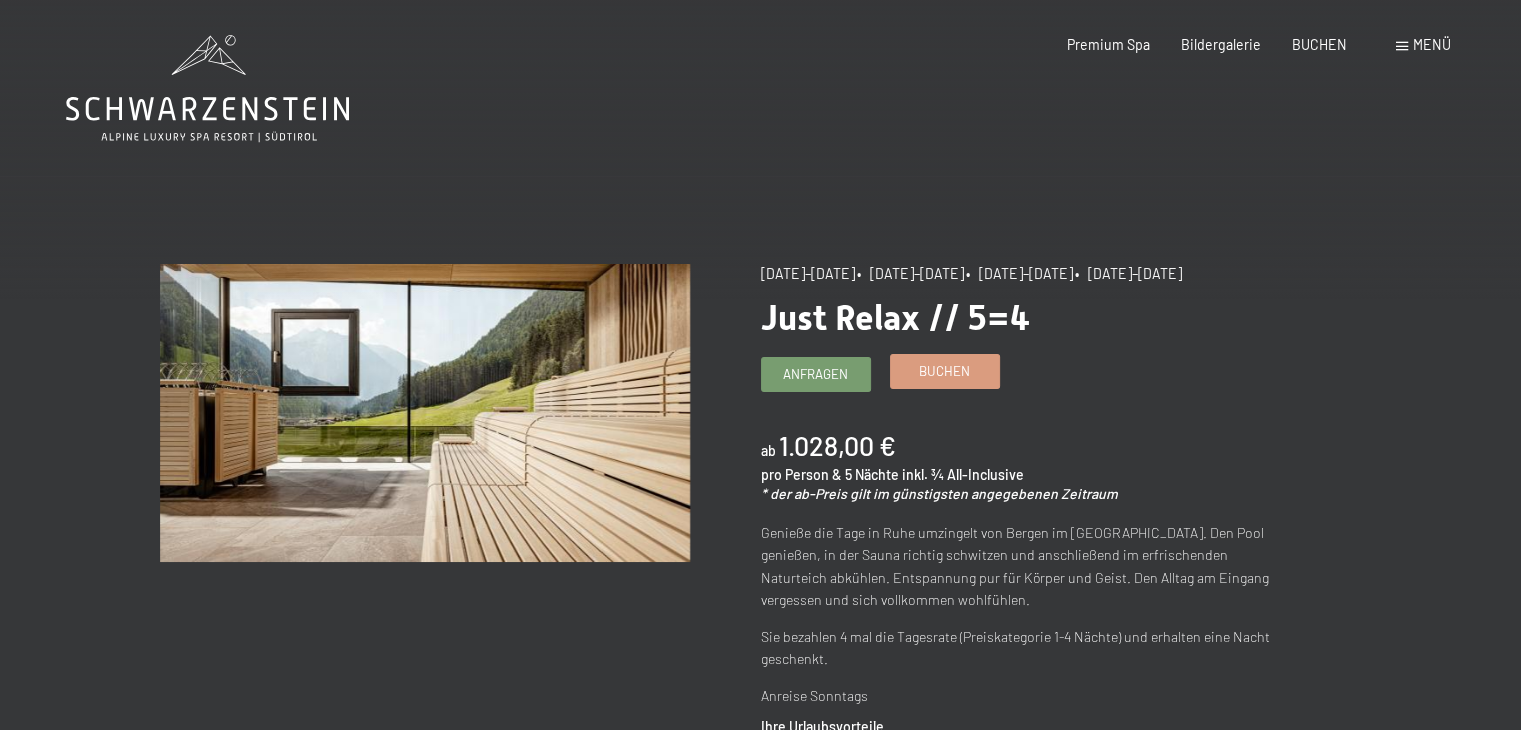 click on "Buchen" at bounding box center [945, 371] 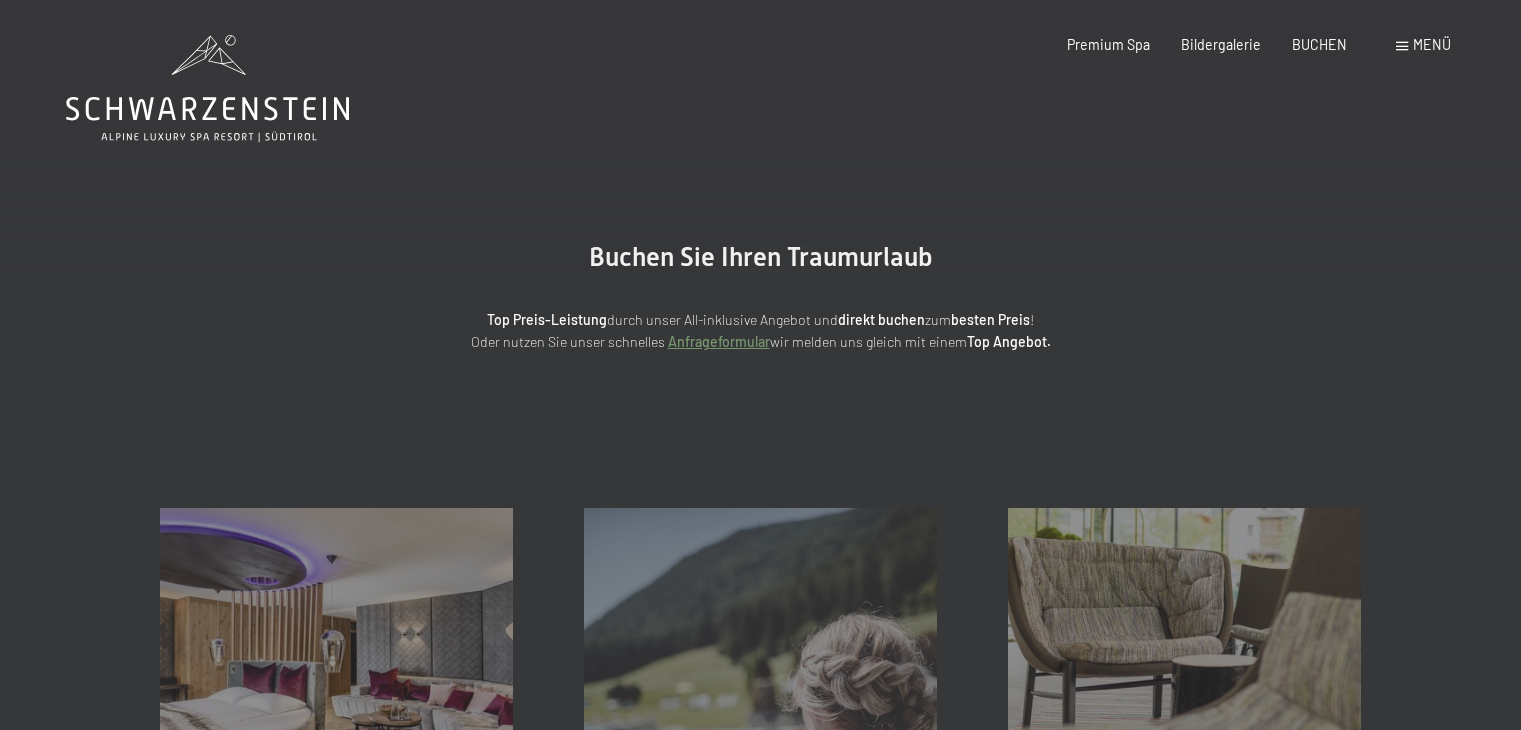 scroll, scrollTop: 0, scrollLeft: 0, axis: both 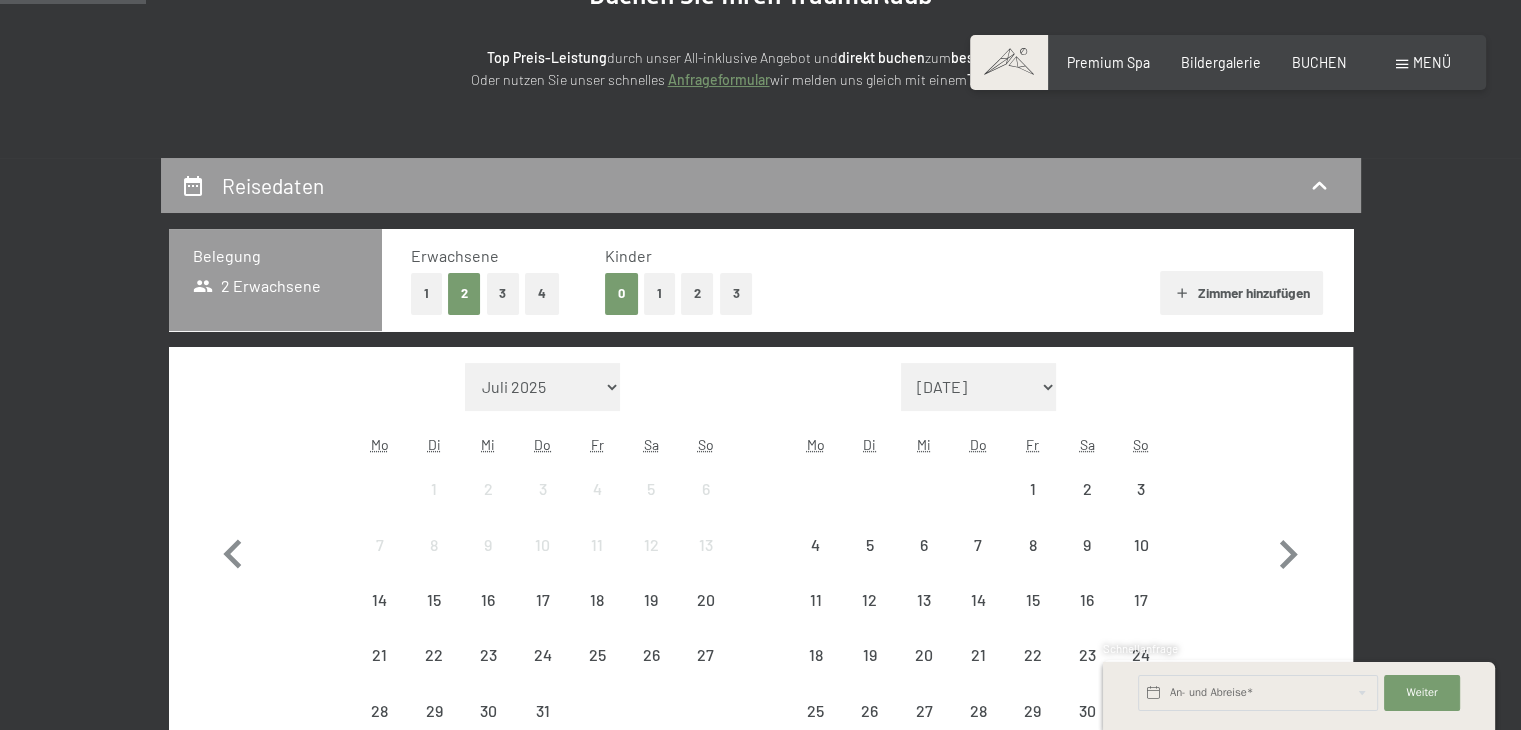 select on "2025-09-01" 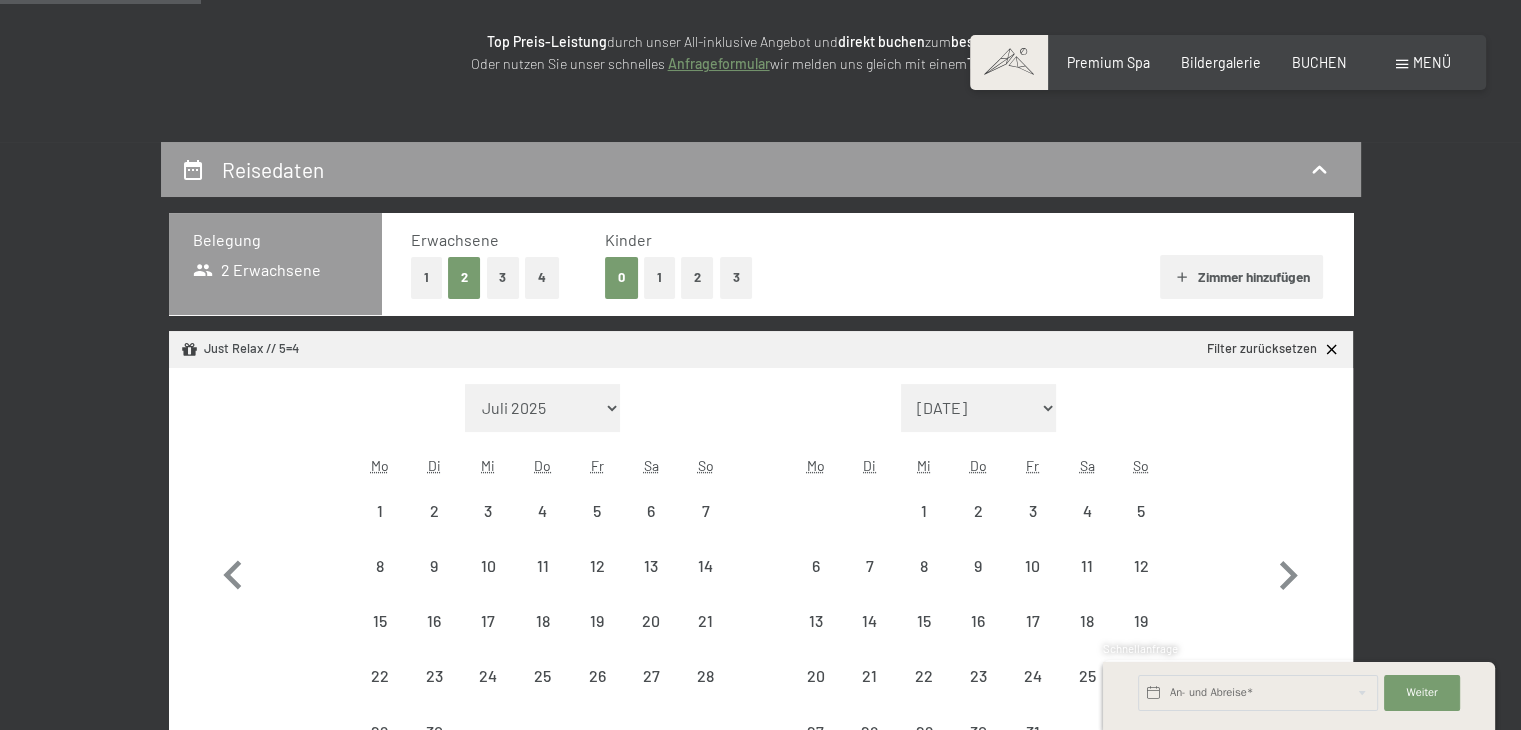 select on "2025-09-01" 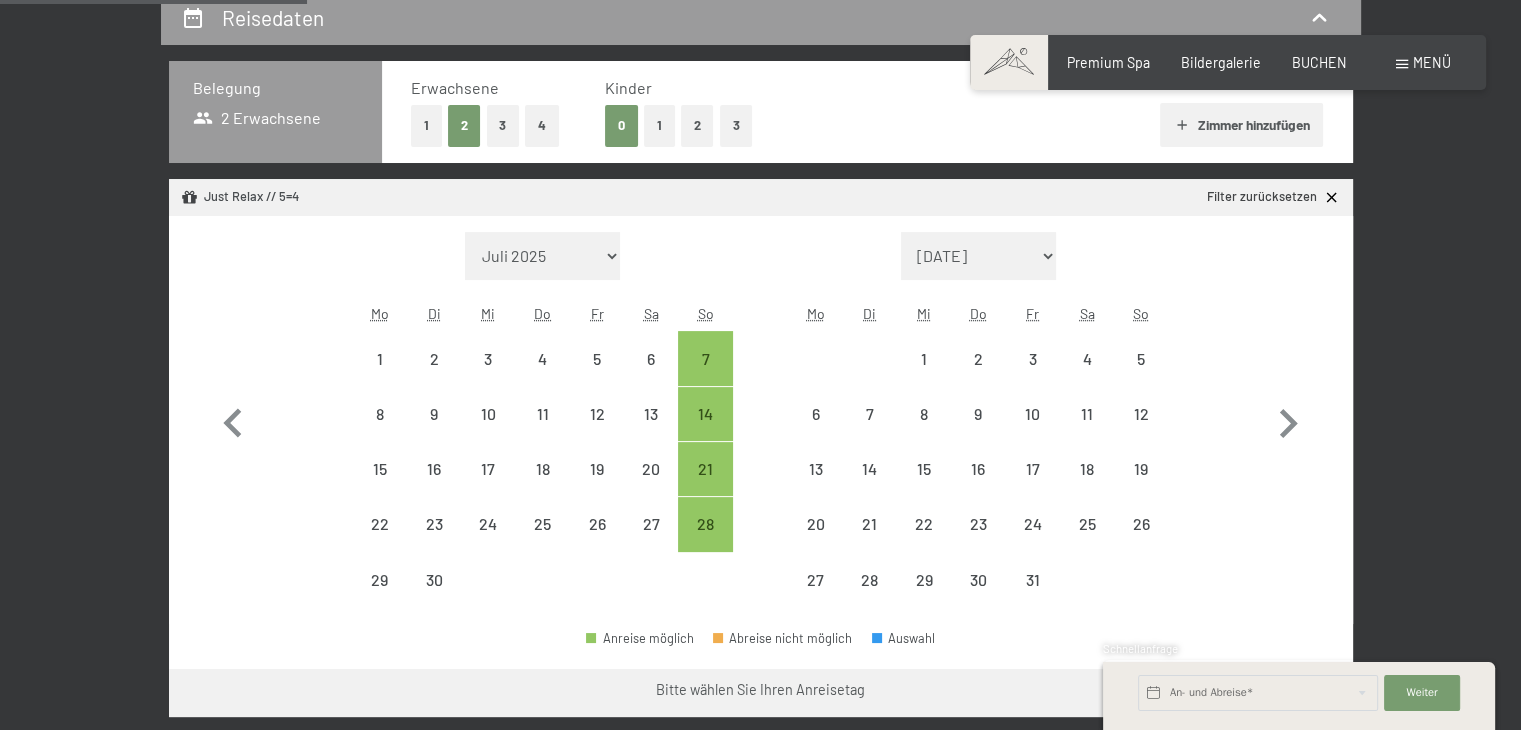 scroll, scrollTop: 458, scrollLeft: 0, axis: vertical 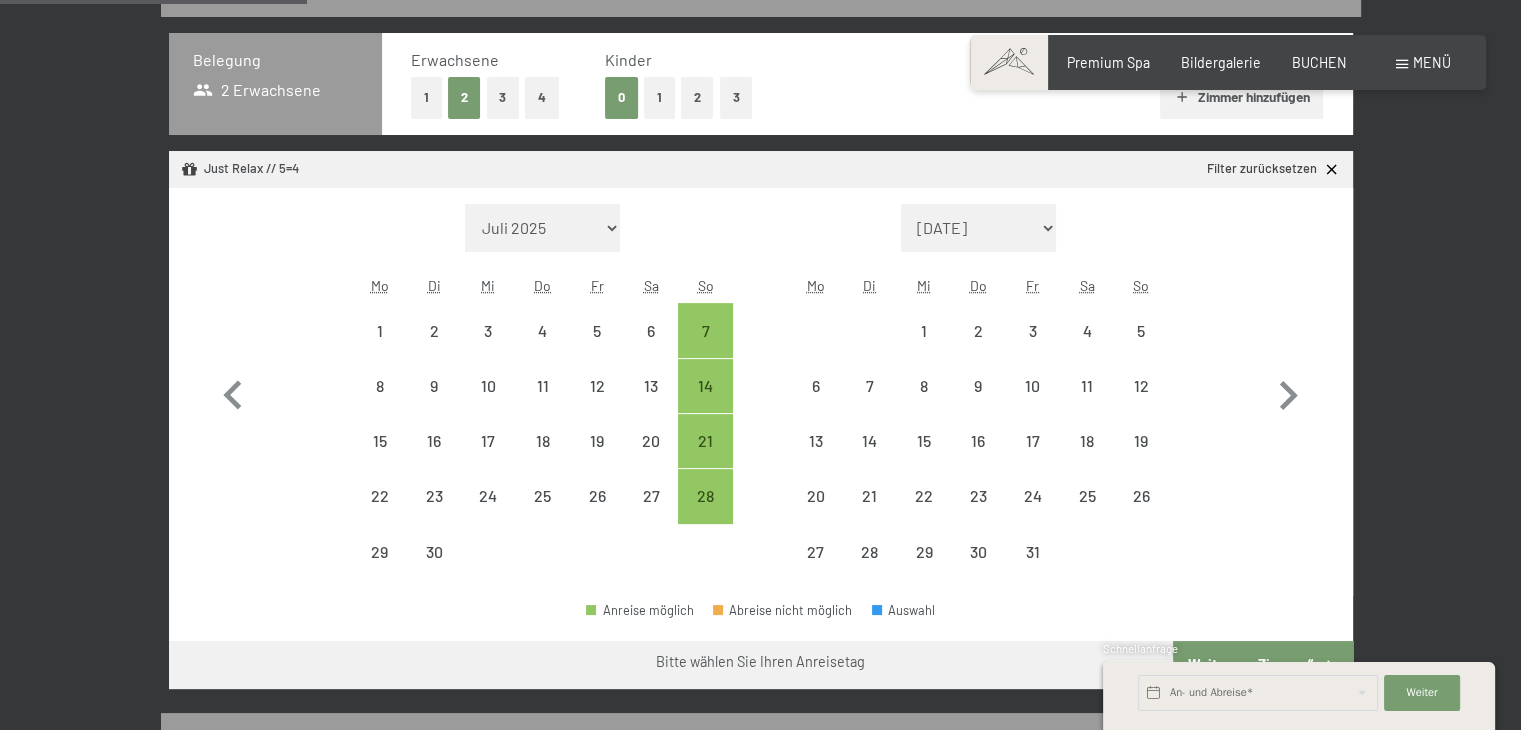 drag, startPoint x: 1535, startPoint y: 113, endPoint x: 1535, endPoint y: 307, distance: 194 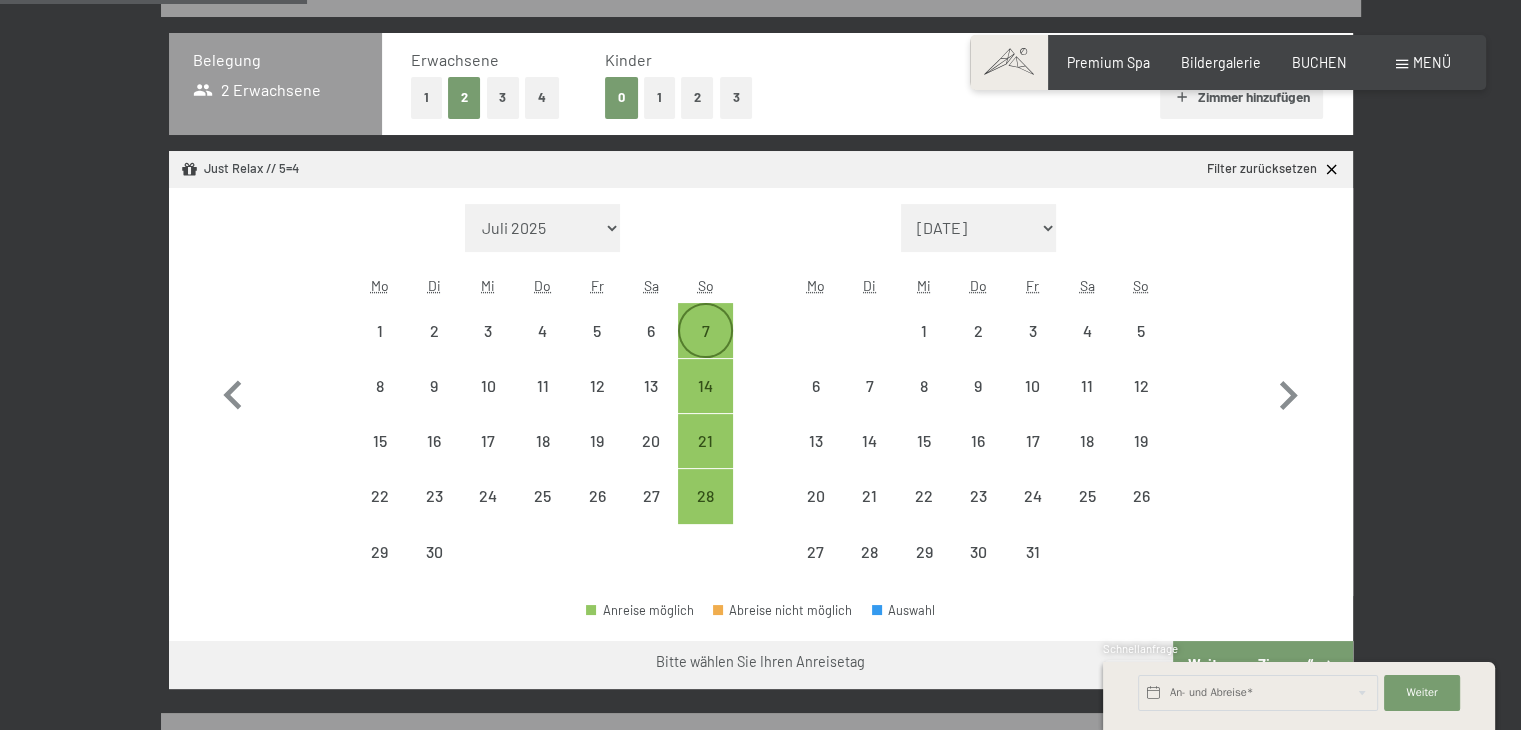 click on "7" at bounding box center (705, 348) 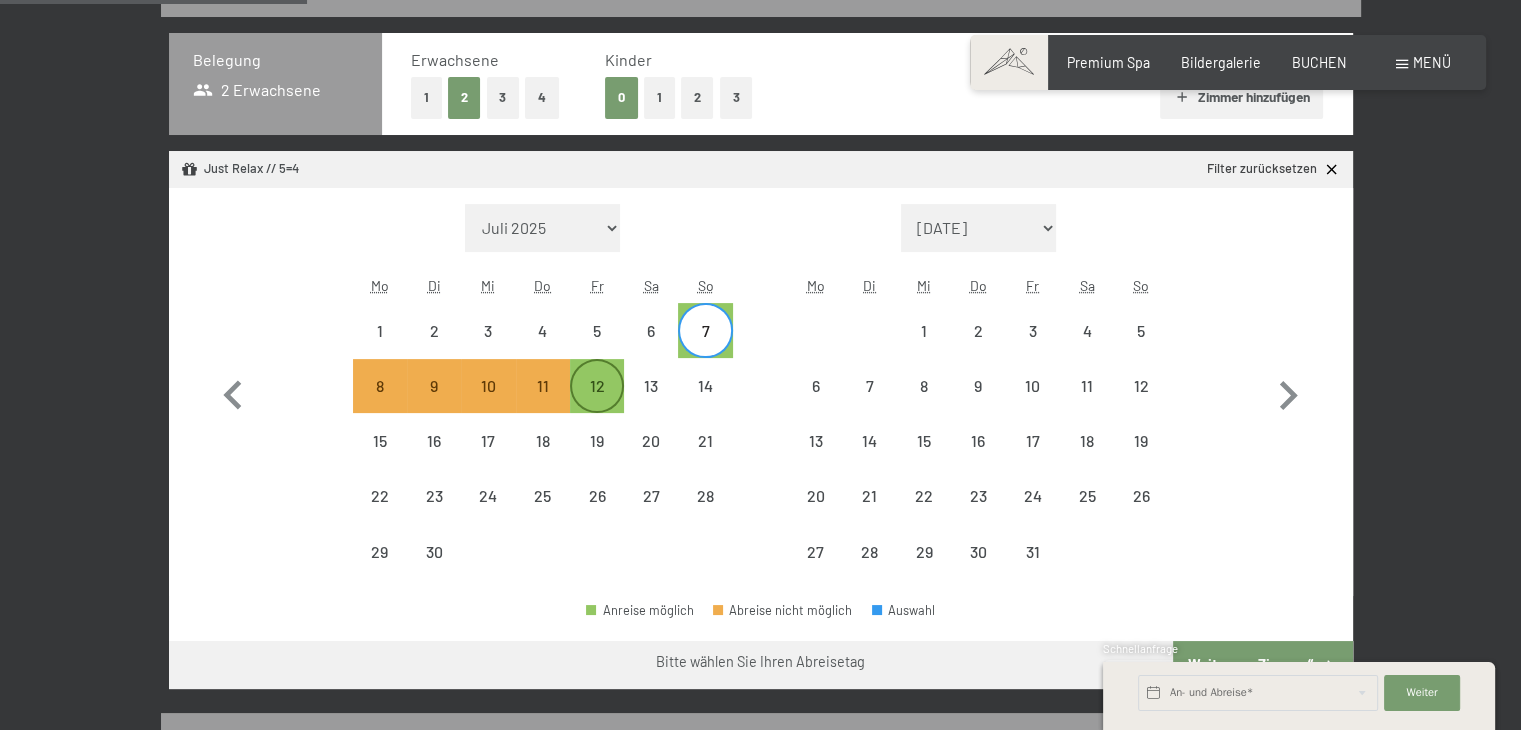 click on "12" at bounding box center (597, 403) 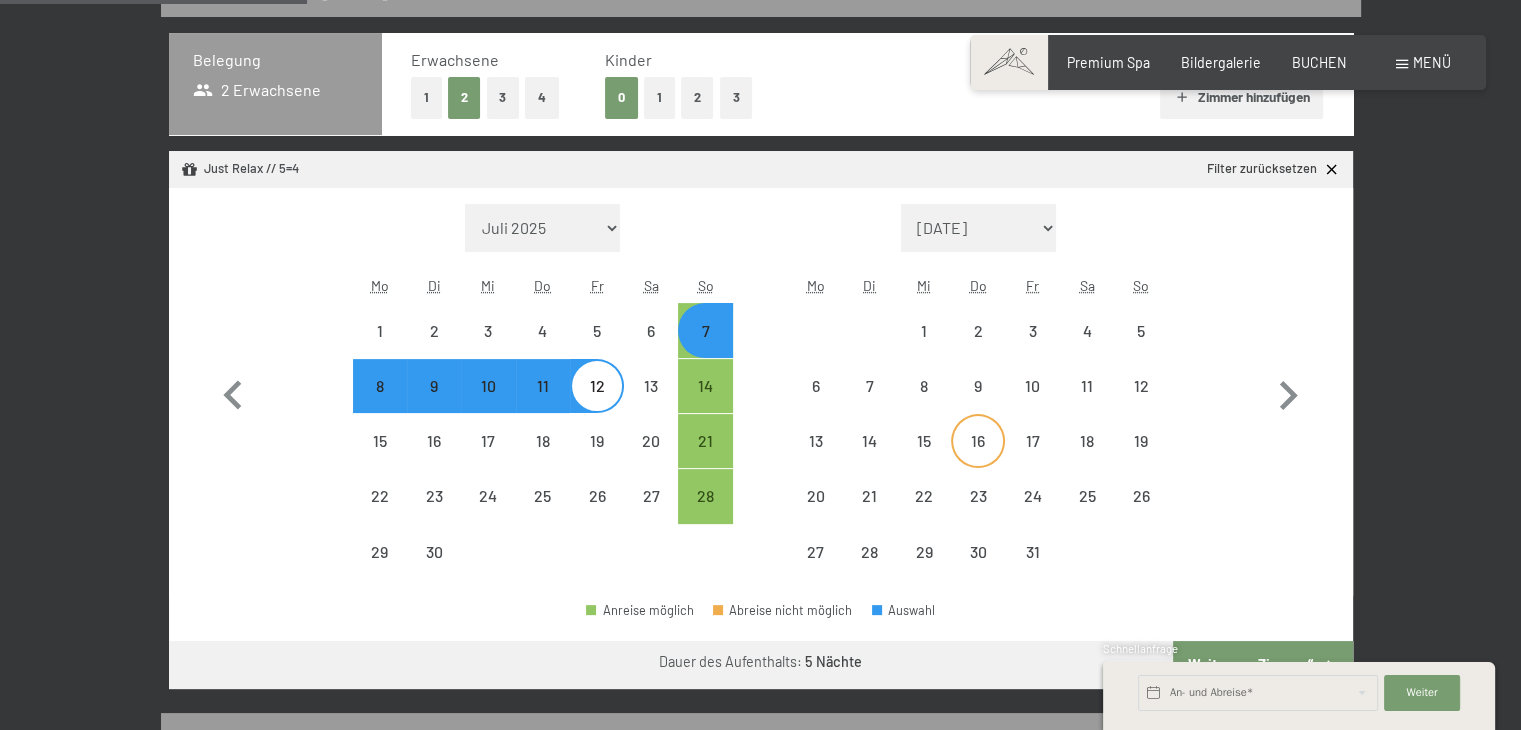 select on "2025-09-01" 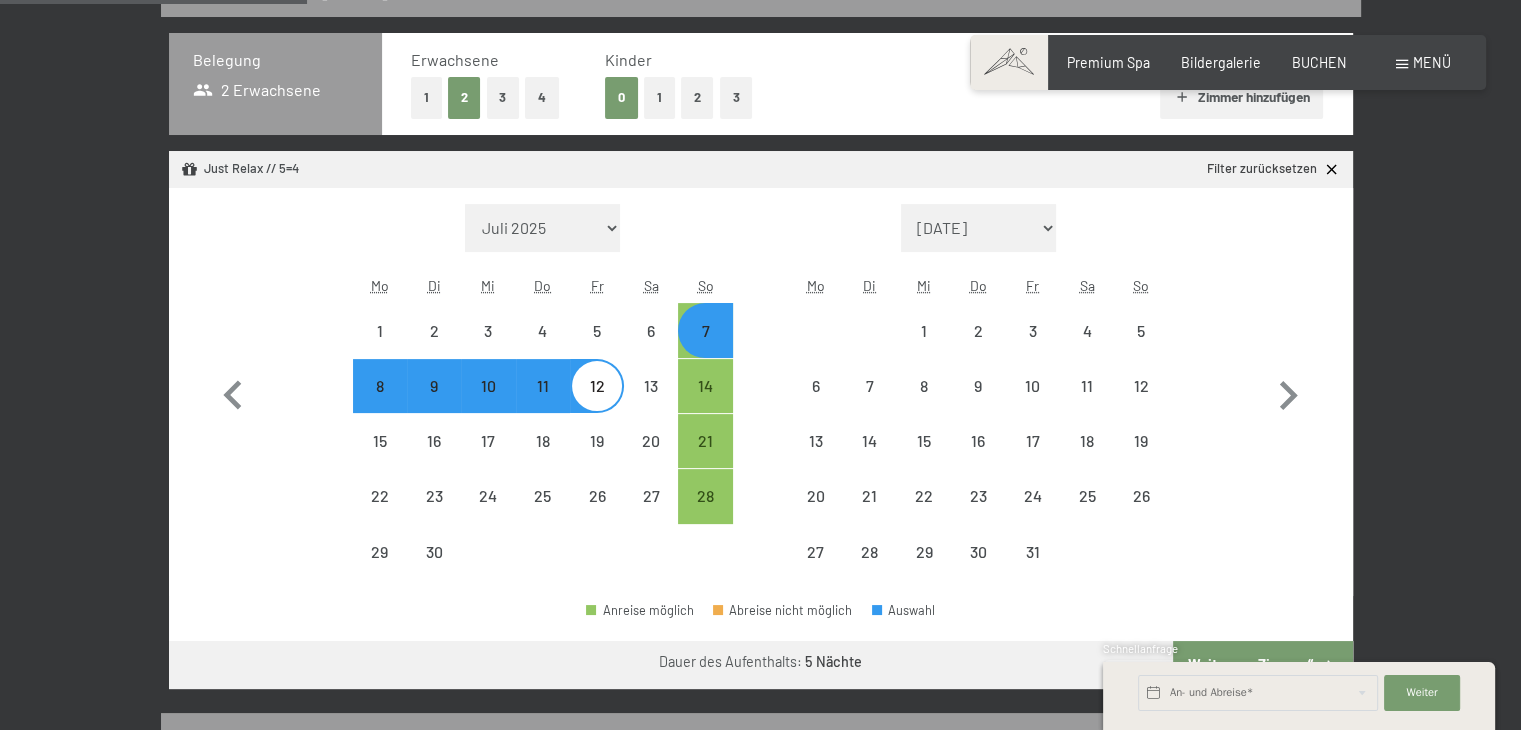 click on "Schnellanfrage" at bounding box center [1299, 650] 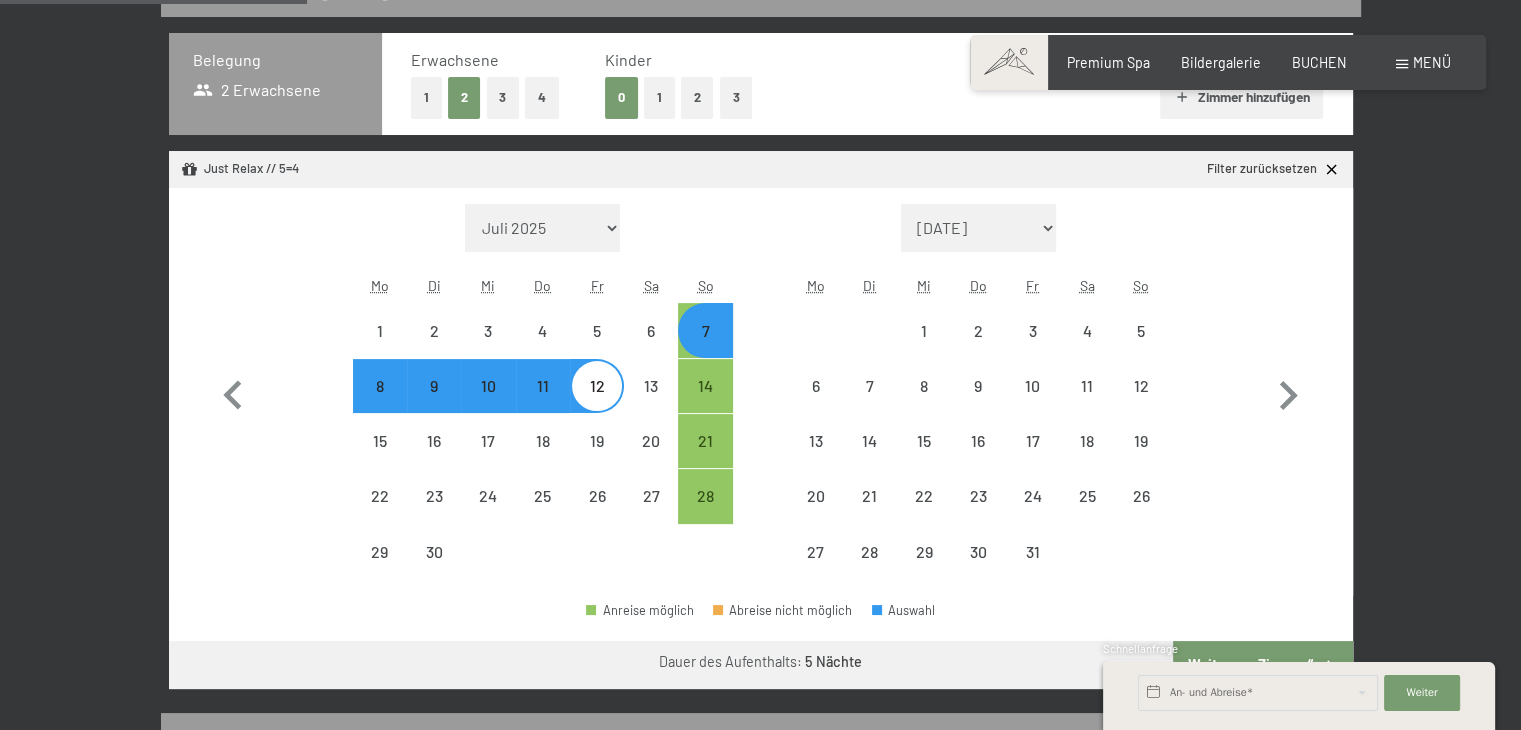 click on "Schnellanfrage" at bounding box center [1299, 650] 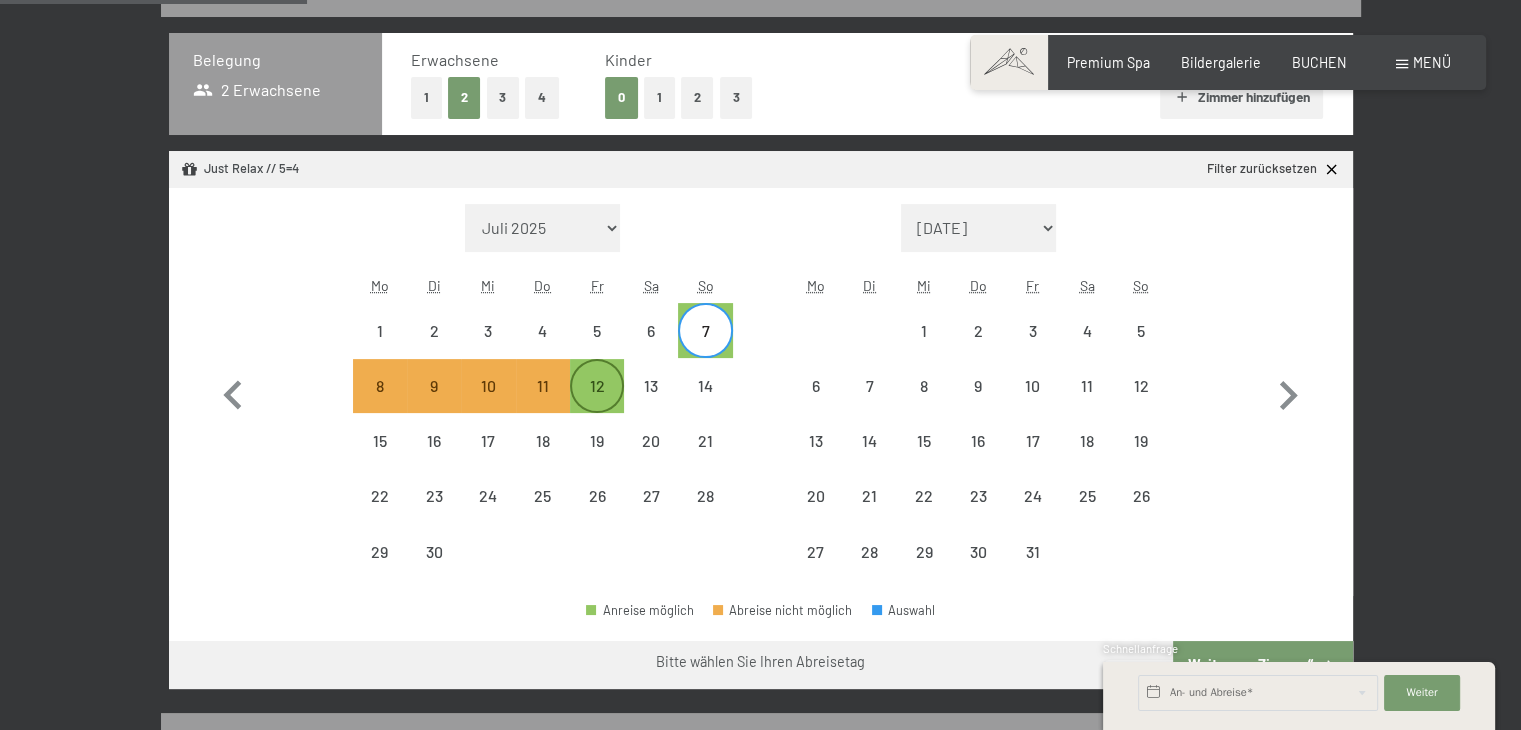 click on "12" at bounding box center [597, 403] 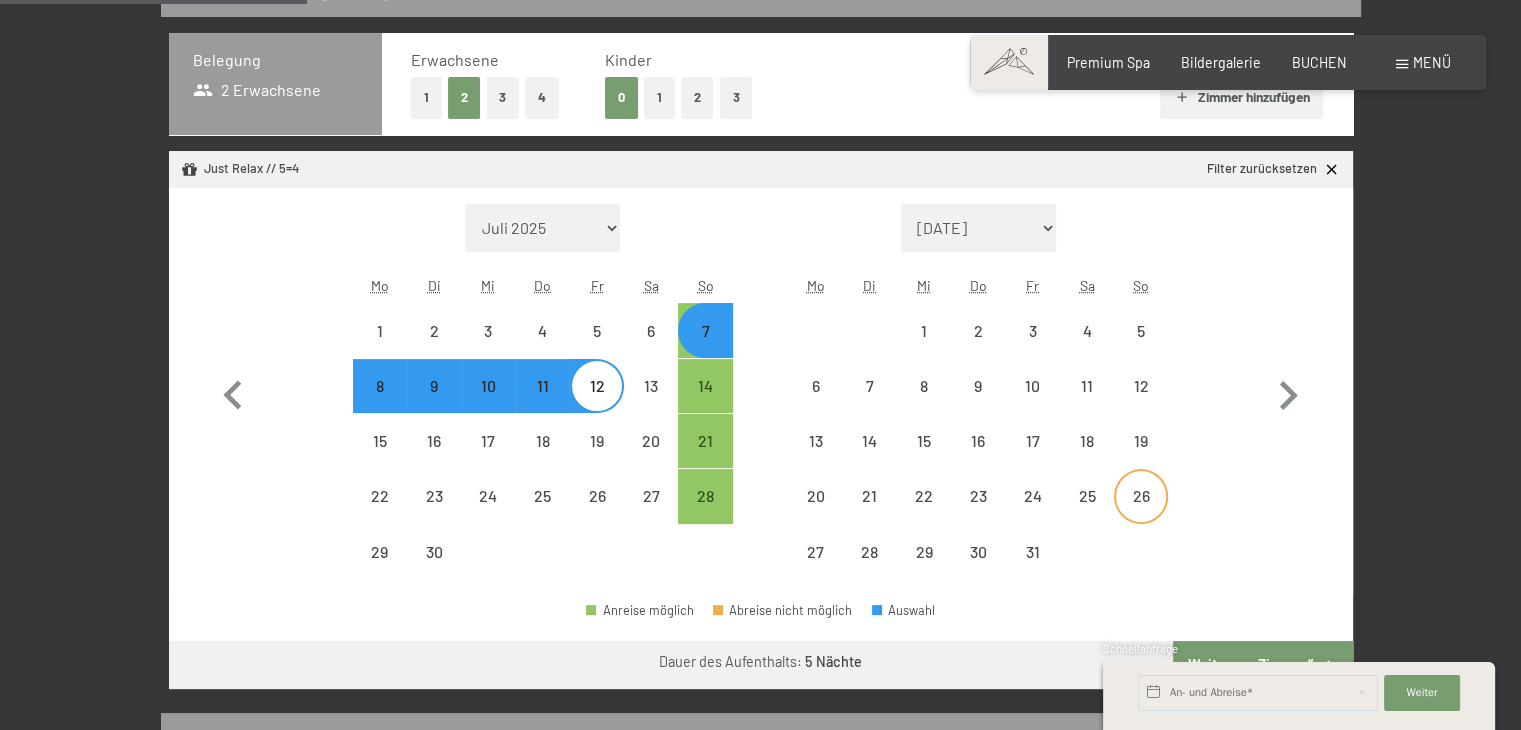select on "2025-09-01" 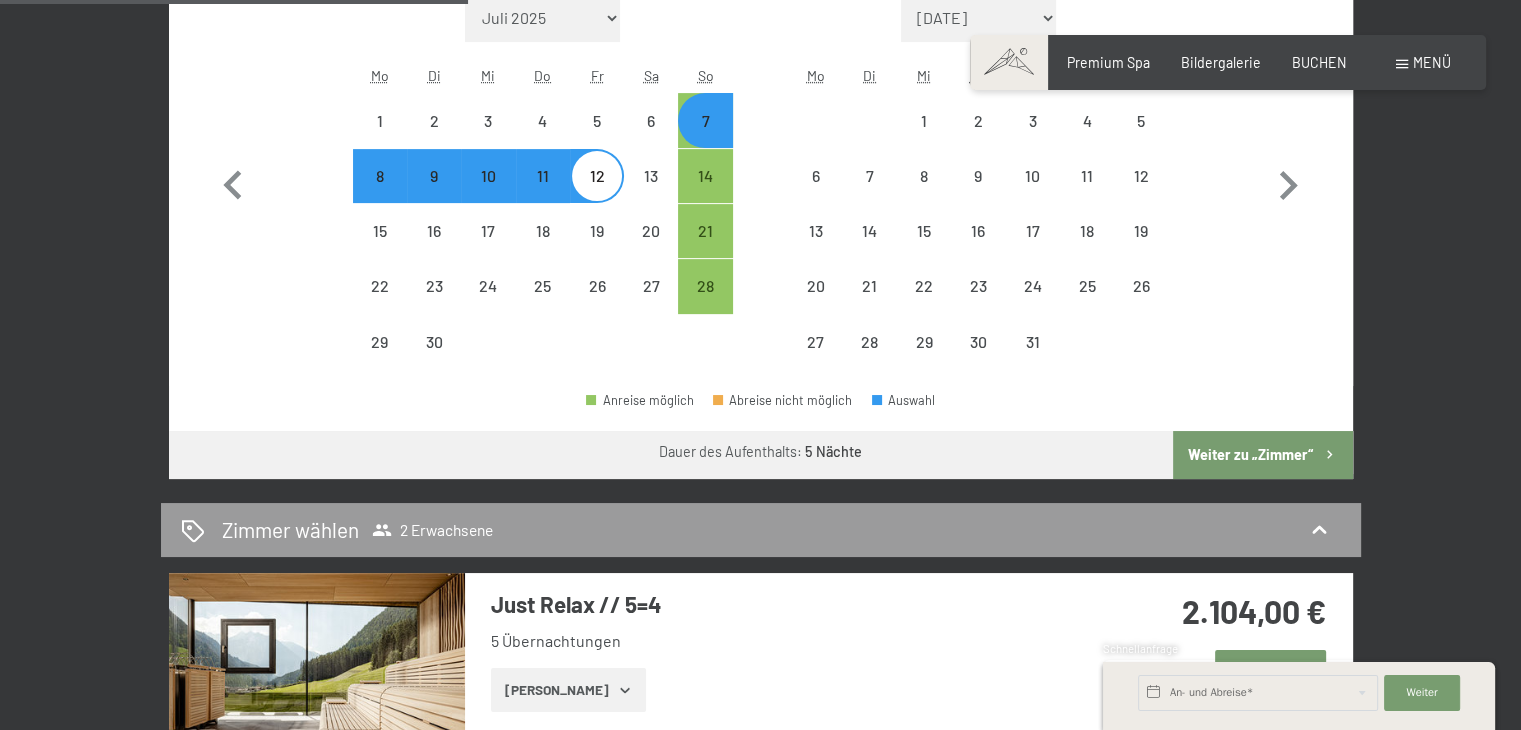 scroll, scrollTop: 700, scrollLeft: 0, axis: vertical 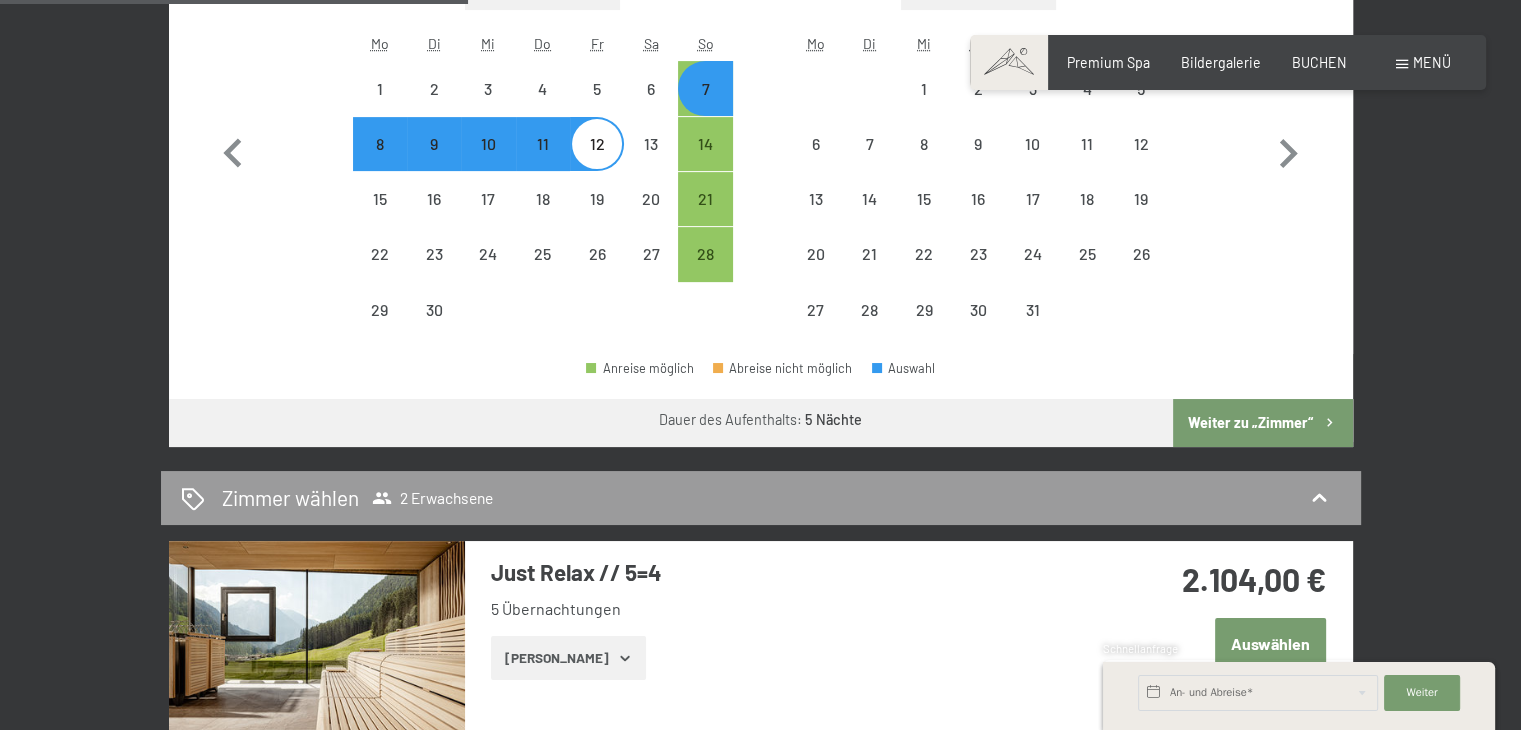 click on "Weiter zu „Zimmer“" at bounding box center (1262, 423) 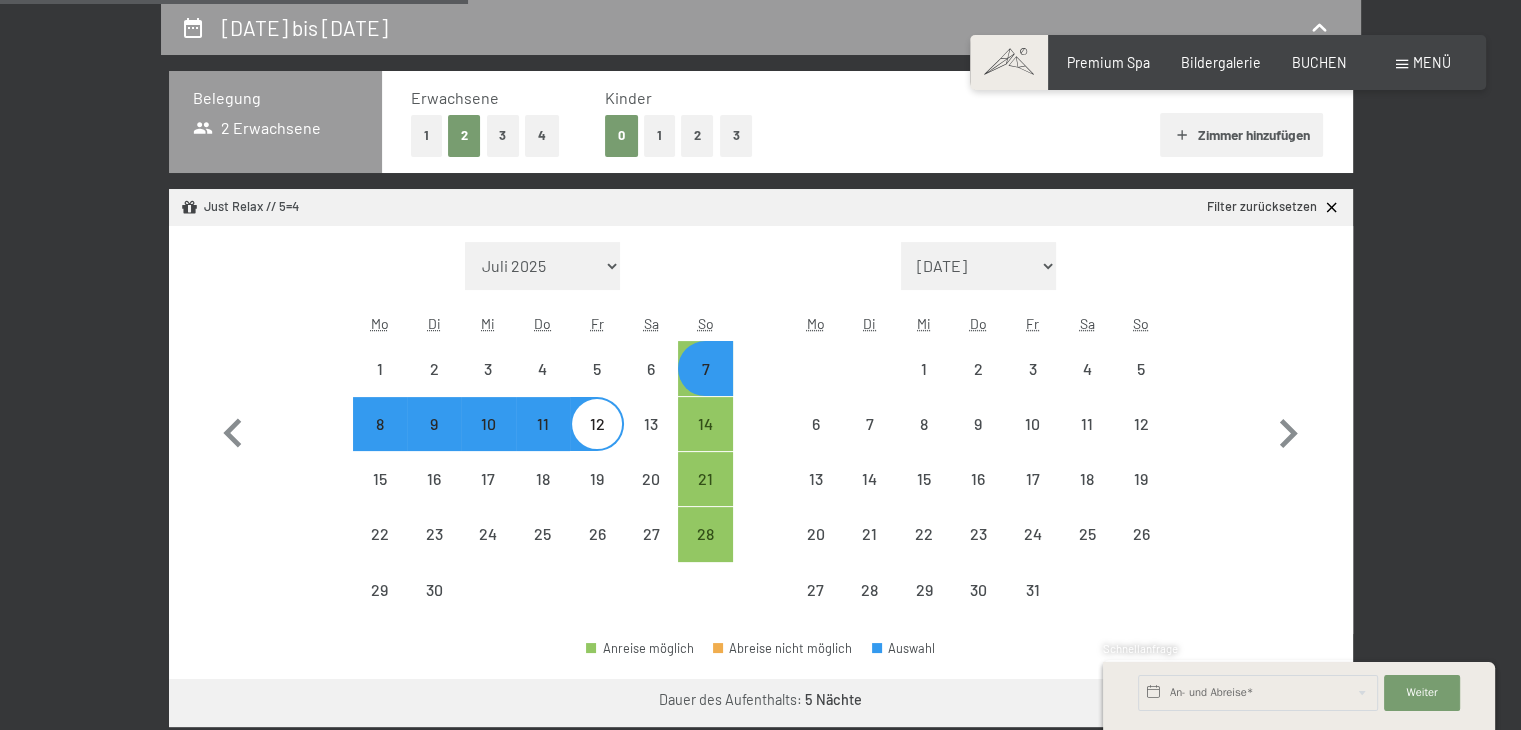 select on "2025-09-01" 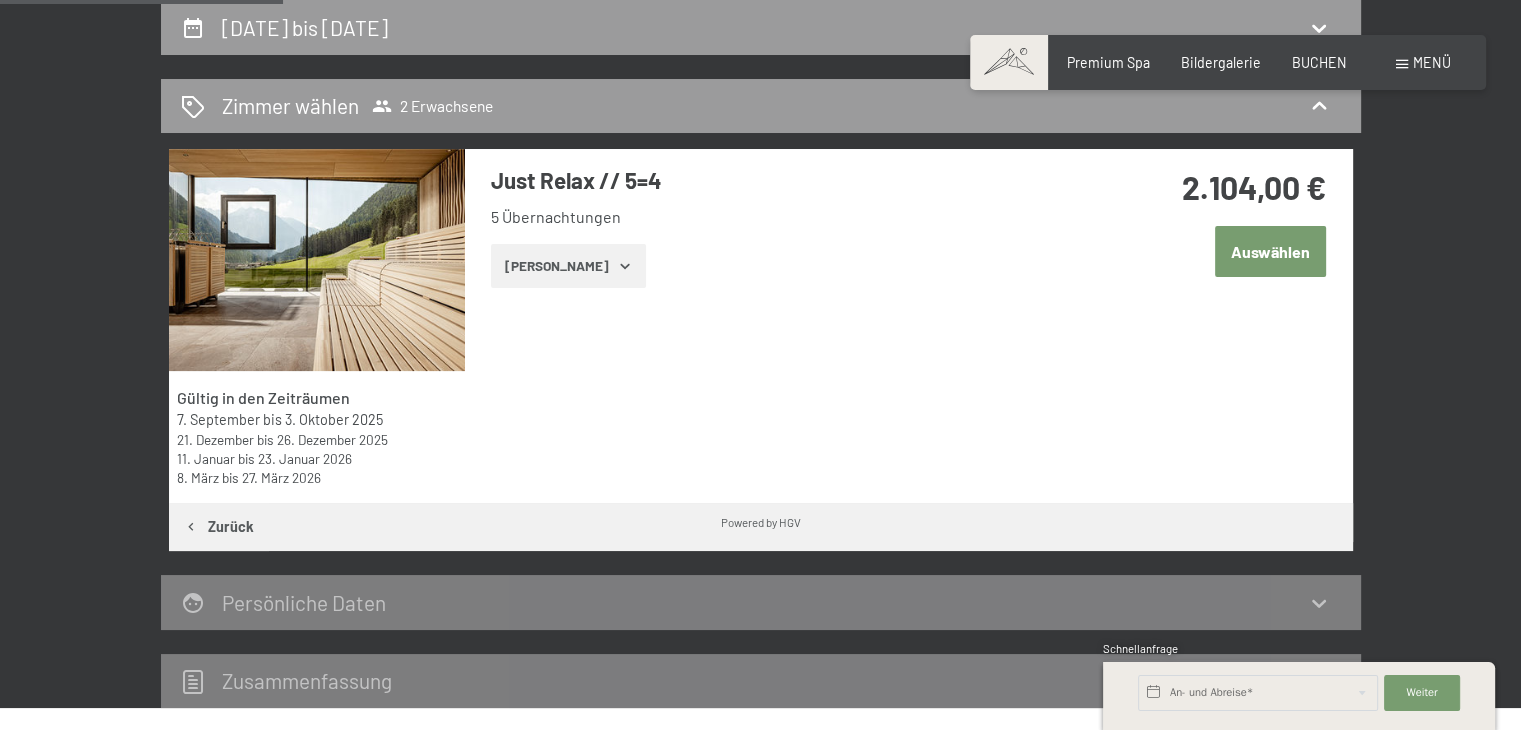 click at bounding box center (317, 260) 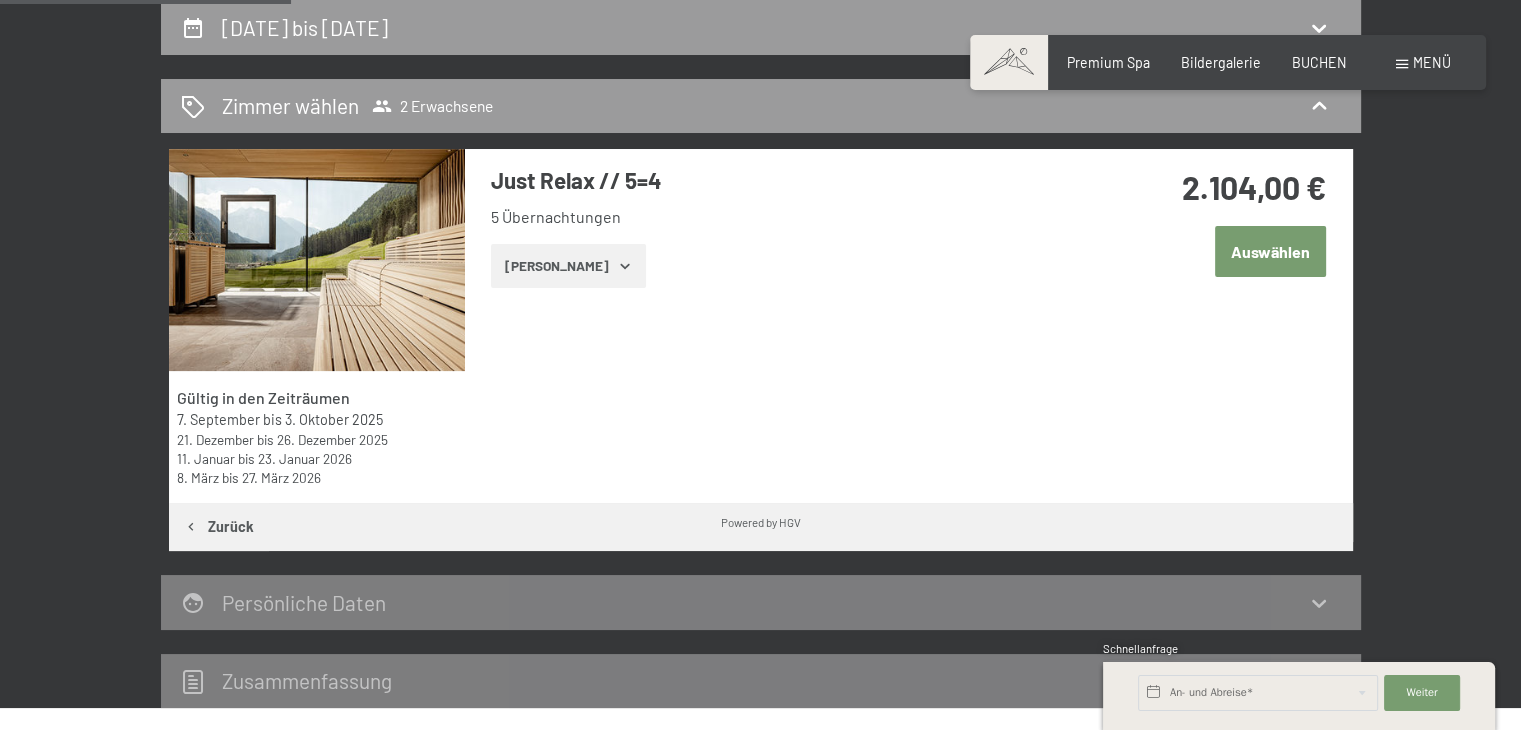 scroll, scrollTop: 0, scrollLeft: 0, axis: both 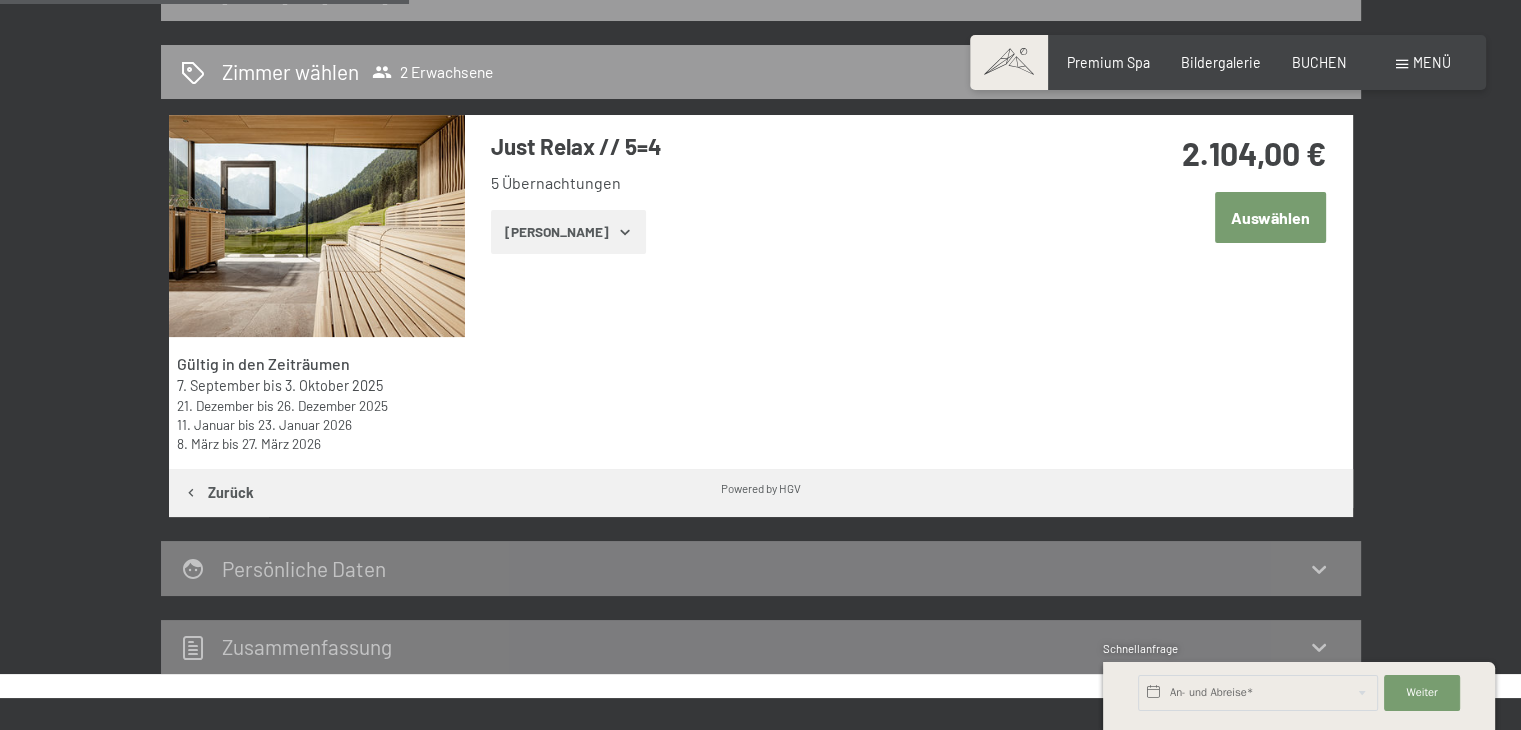 click on "Zeige Zimmer" at bounding box center (568, 232) 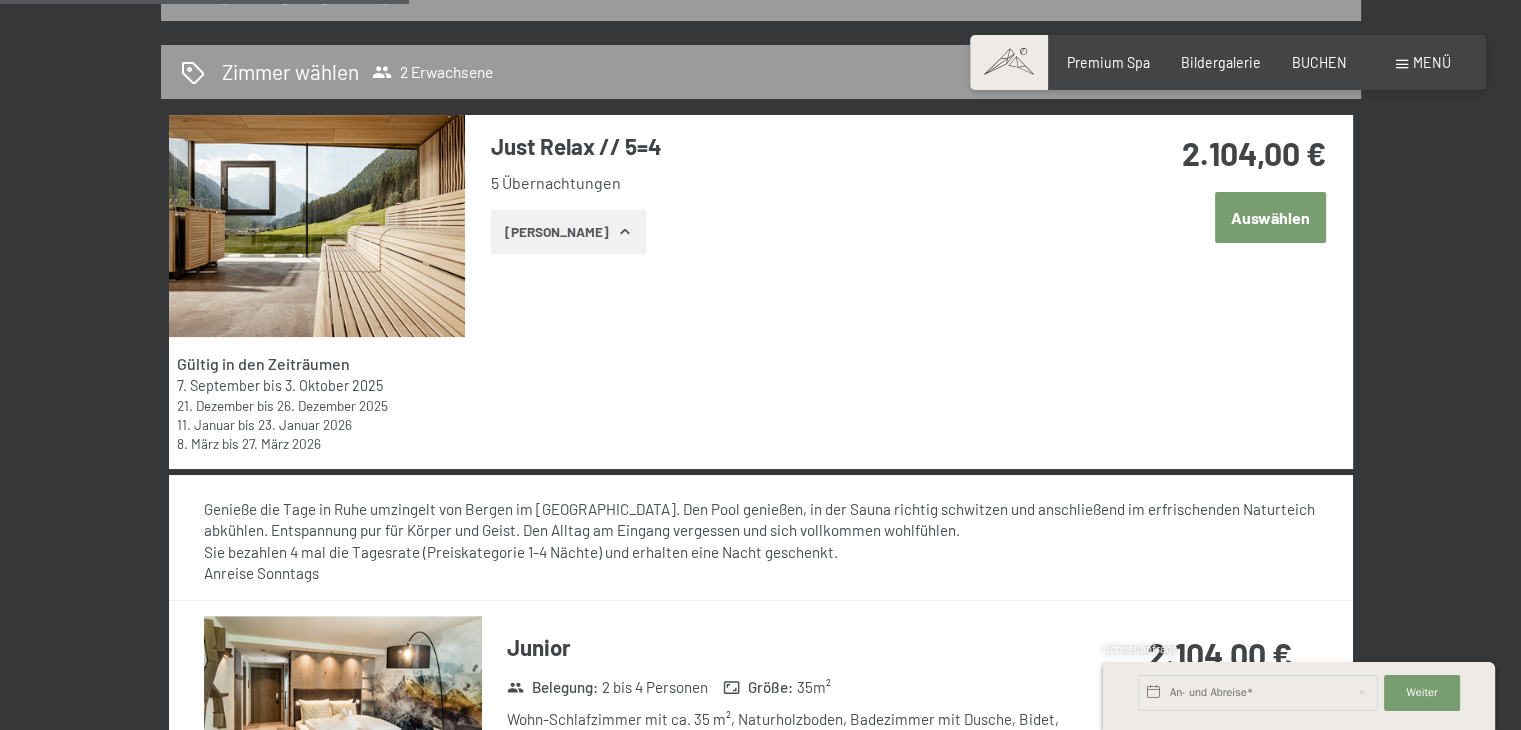 click on "Zeige Zimmer" at bounding box center (568, 232) 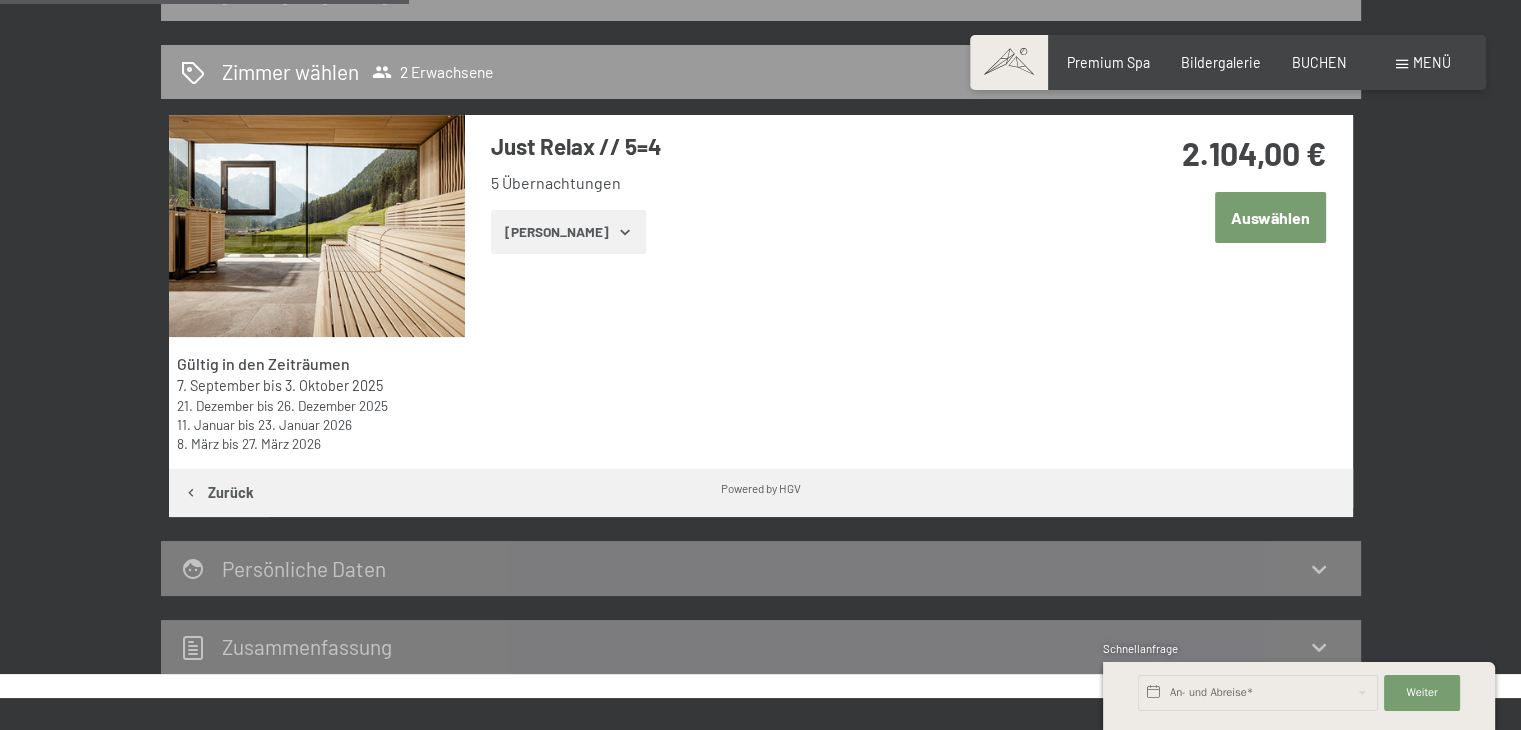 click 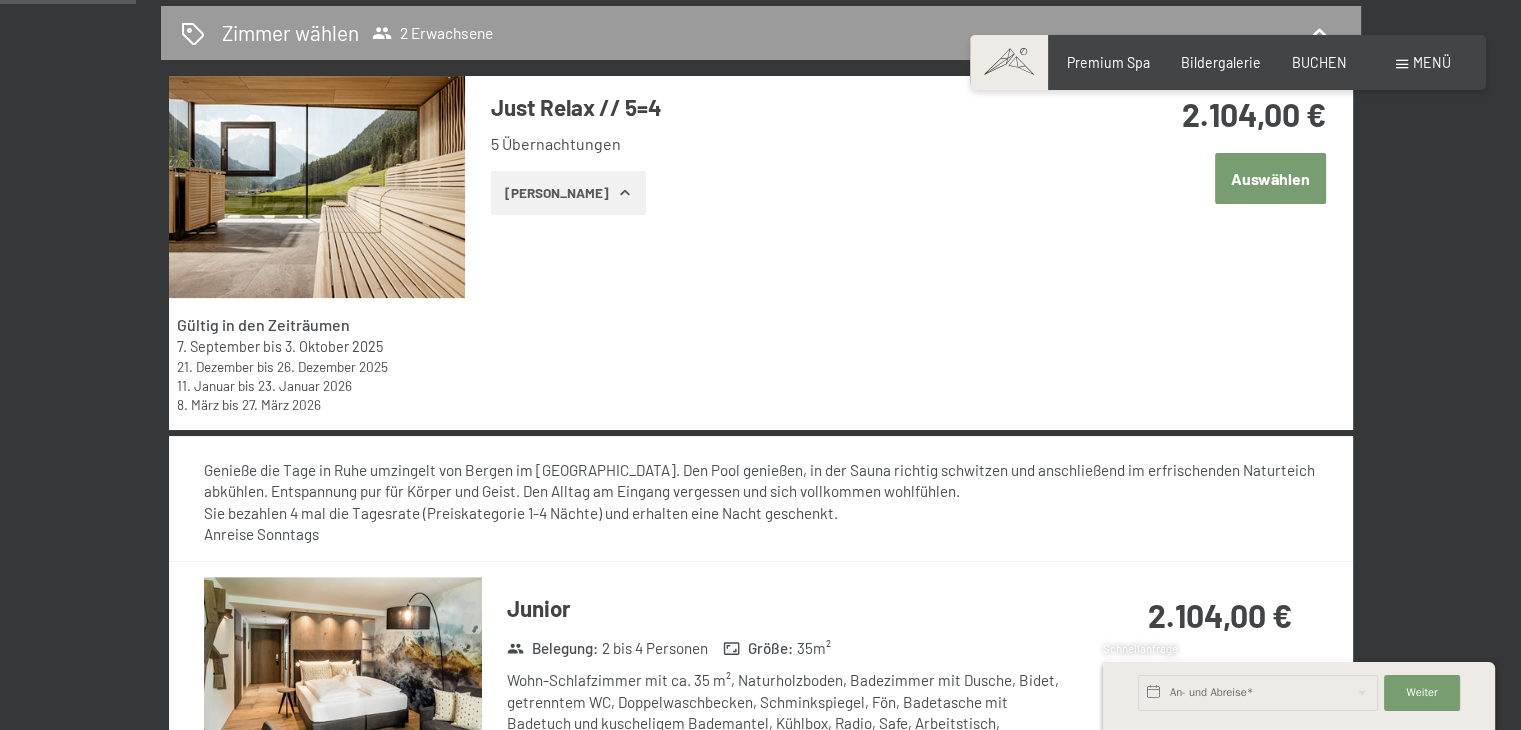 scroll, scrollTop: 0, scrollLeft: 0, axis: both 